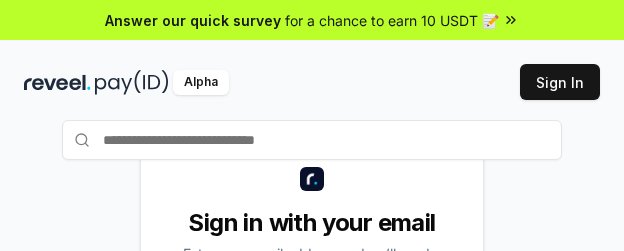 scroll, scrollTop: 0, scrollLeft: 0, axis: both 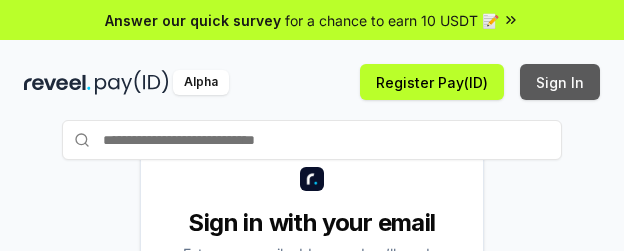 click on "Sign In" at bounding box center [560, 82] 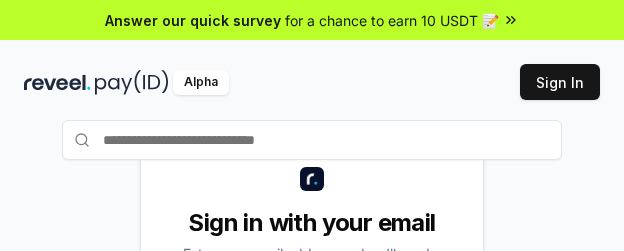 scroll, scrollTop: 0, scrollLeft: 0, axis: both 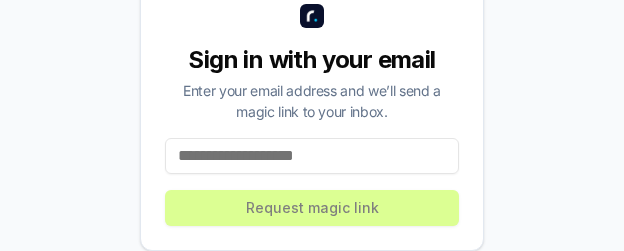 click at bounding box center (312, 156) 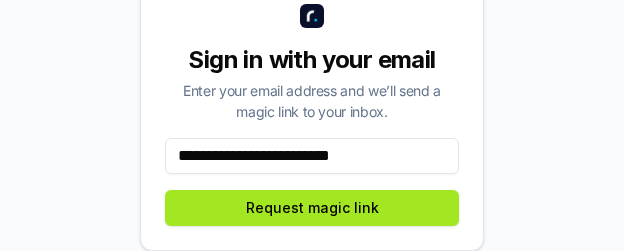 type on "**********" 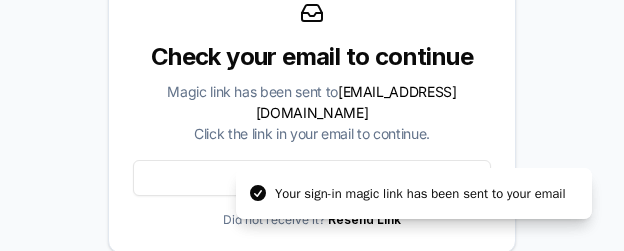 click on "Magic link has been sent to  buiminhchau1010@gmail.com    Click the link in your email to continue." at bounding box center (312, 112) 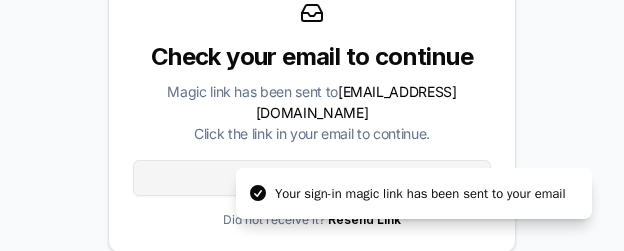 click on "Use a different email" at bounding box center [312, 178] 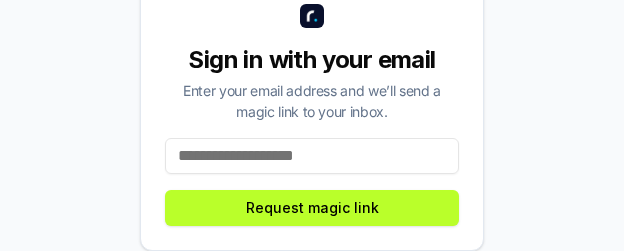 click on "Your sign-in magic link has been sent to your email" at bounding box center (414, 245) 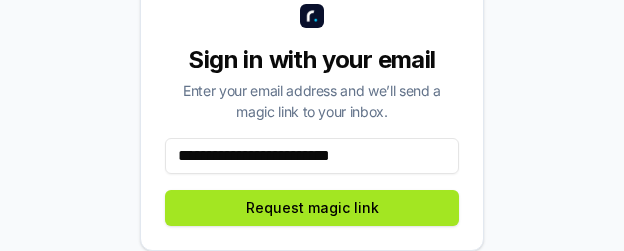 type on "**********" 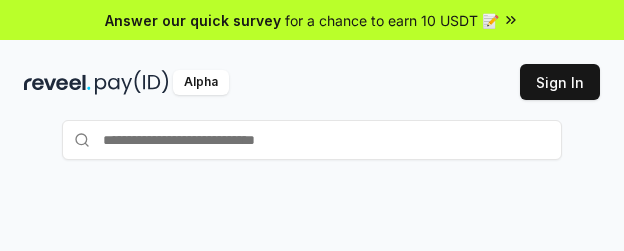 scroll, scrollTop: 0, scrollLeft: 0, axis: both 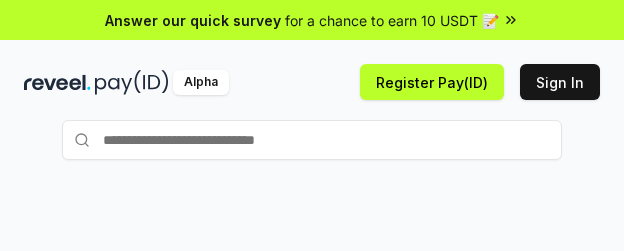 click at bounding box center [312, 140] 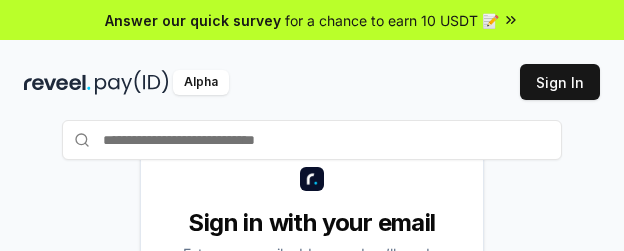 scroll, scrollTop: 0, scrollLeft: 0, axis: both 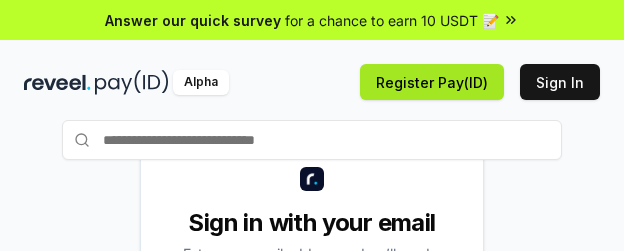 click on "Register Pay(ID)" at bounding box center [432, 82] 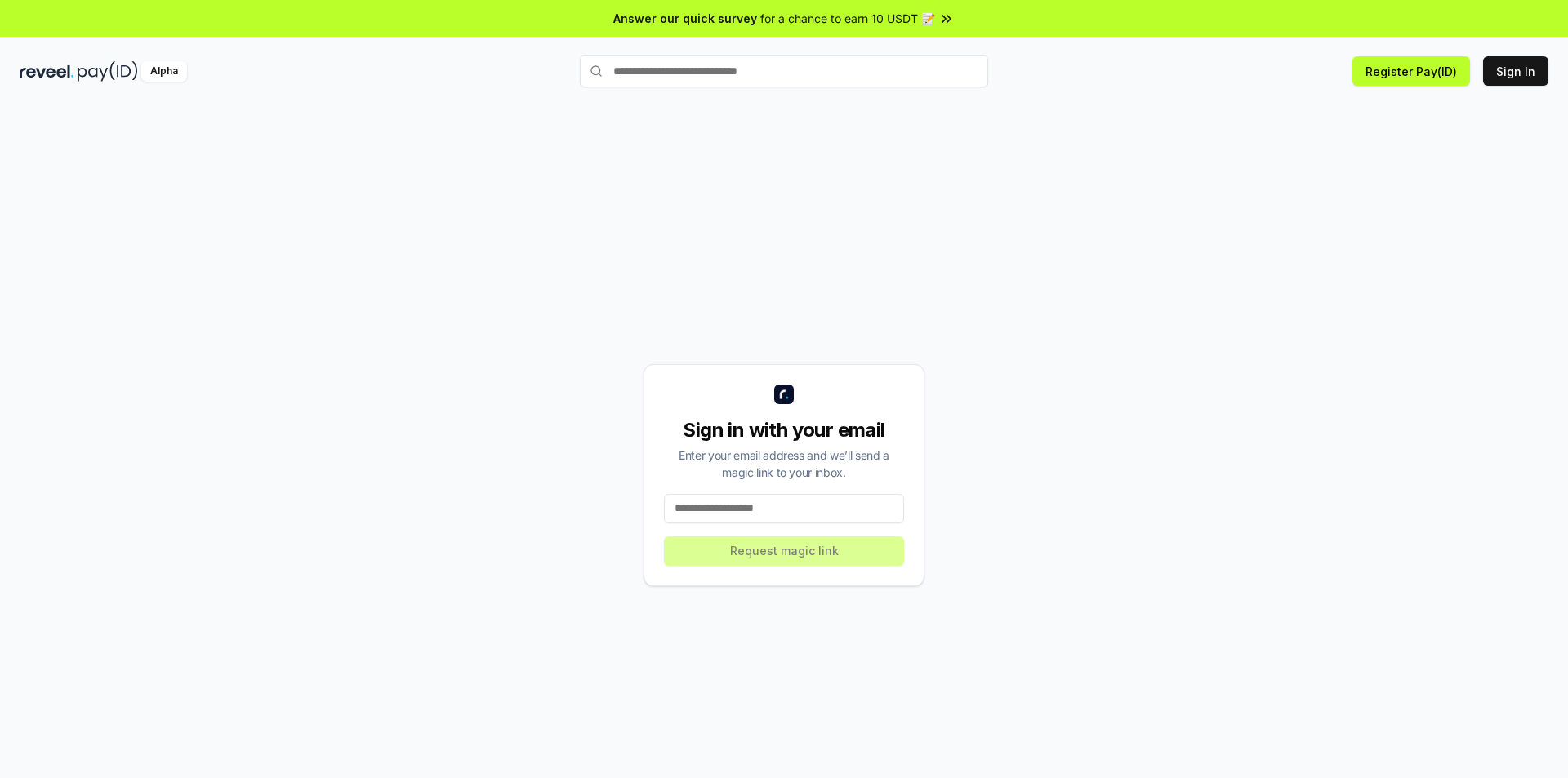 click at bounding box center (784, 71) 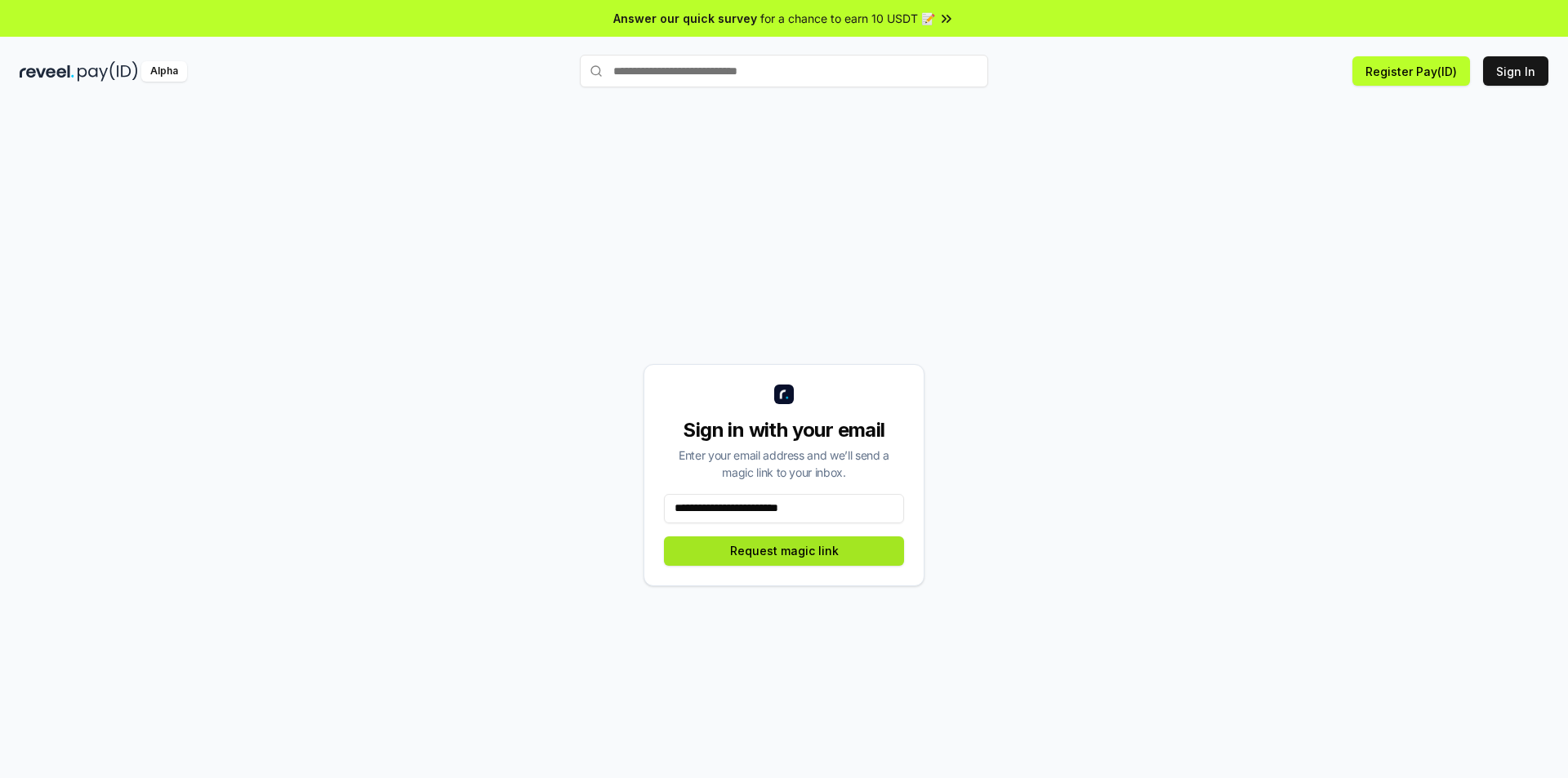 type on "**********" 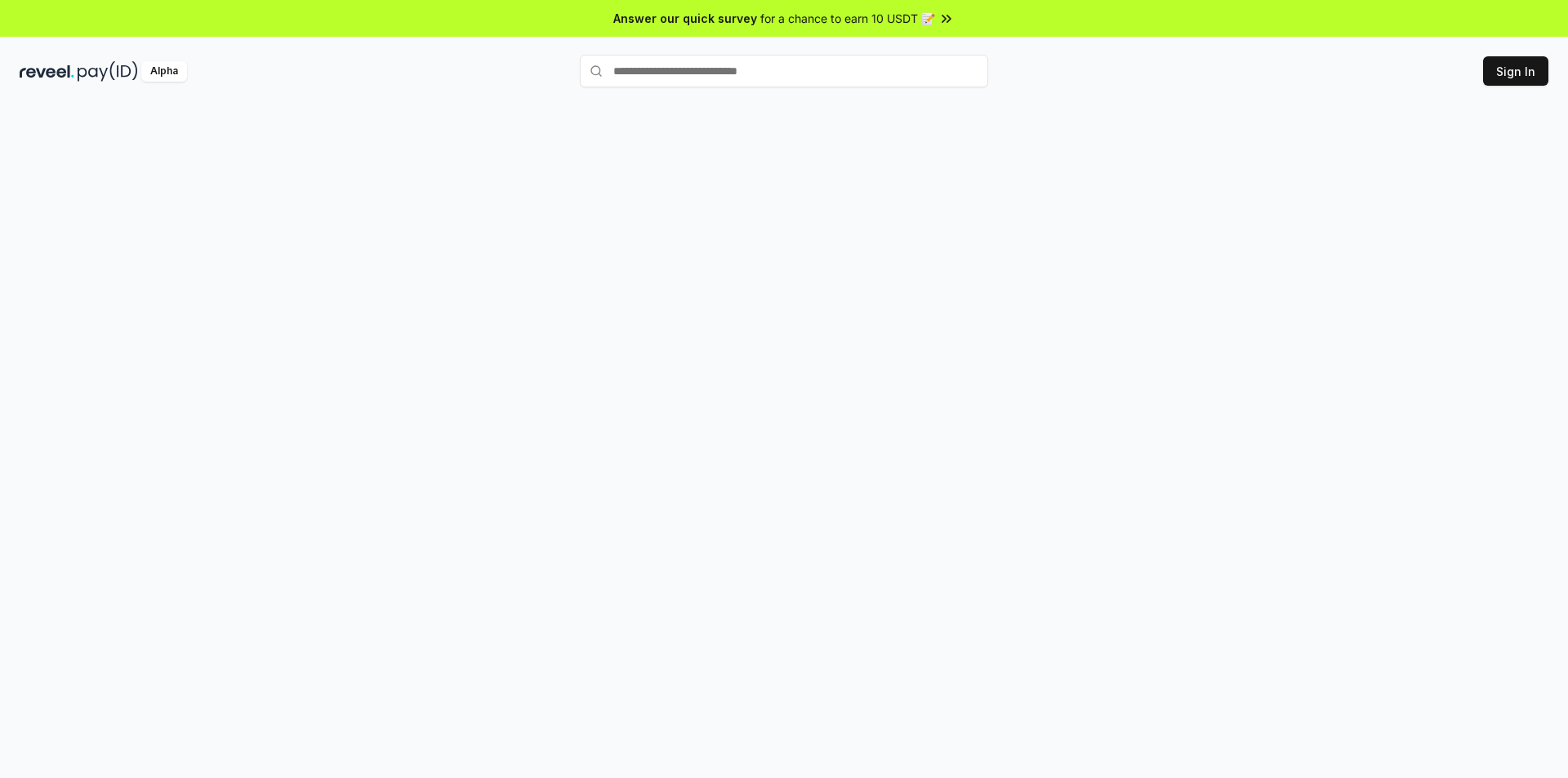 scroll, scrollTop: 0, scrollLeft: 0, axis: both 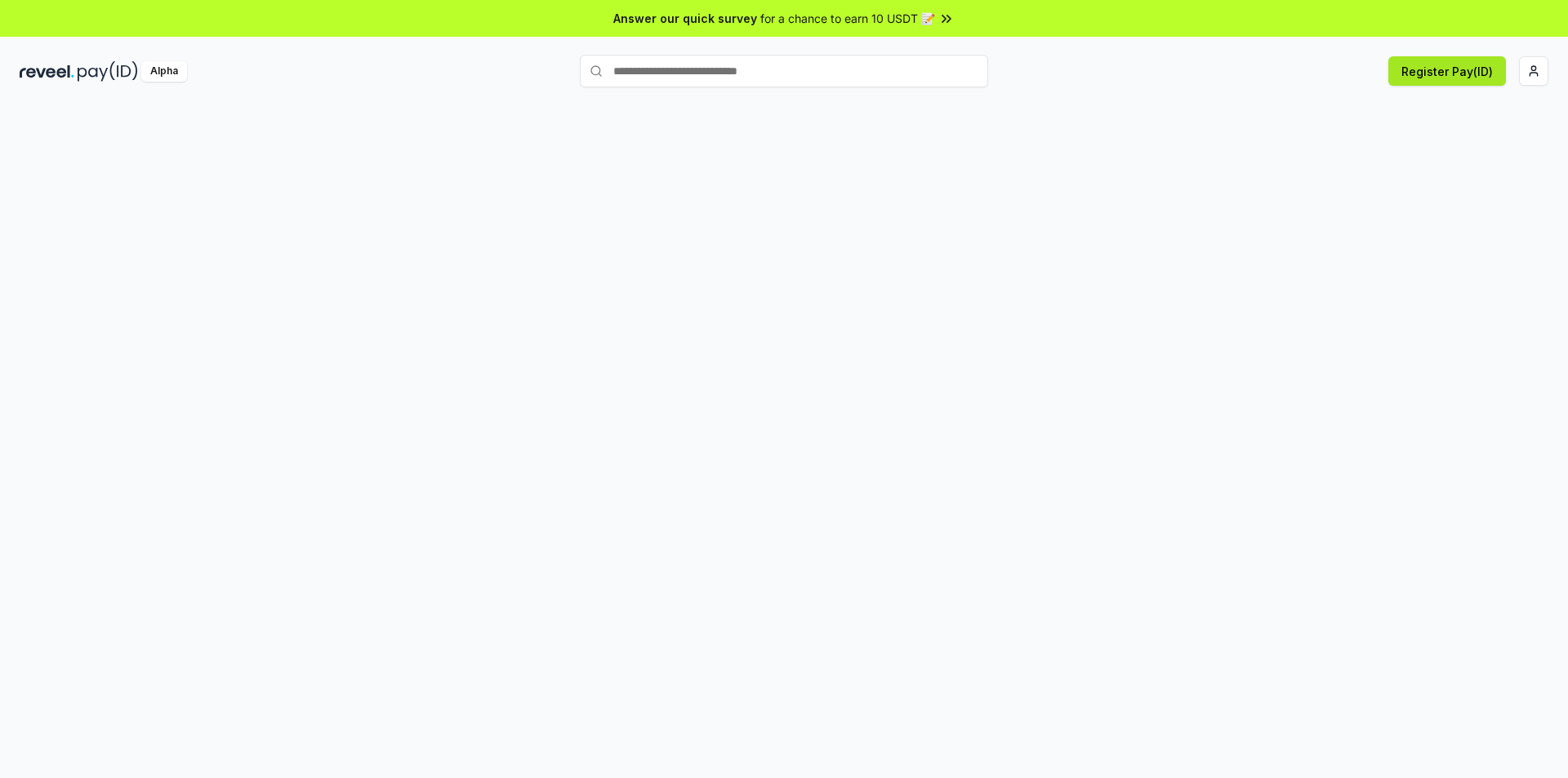 click on "Register Pay(ID)" at bounding box center [1447, 71] 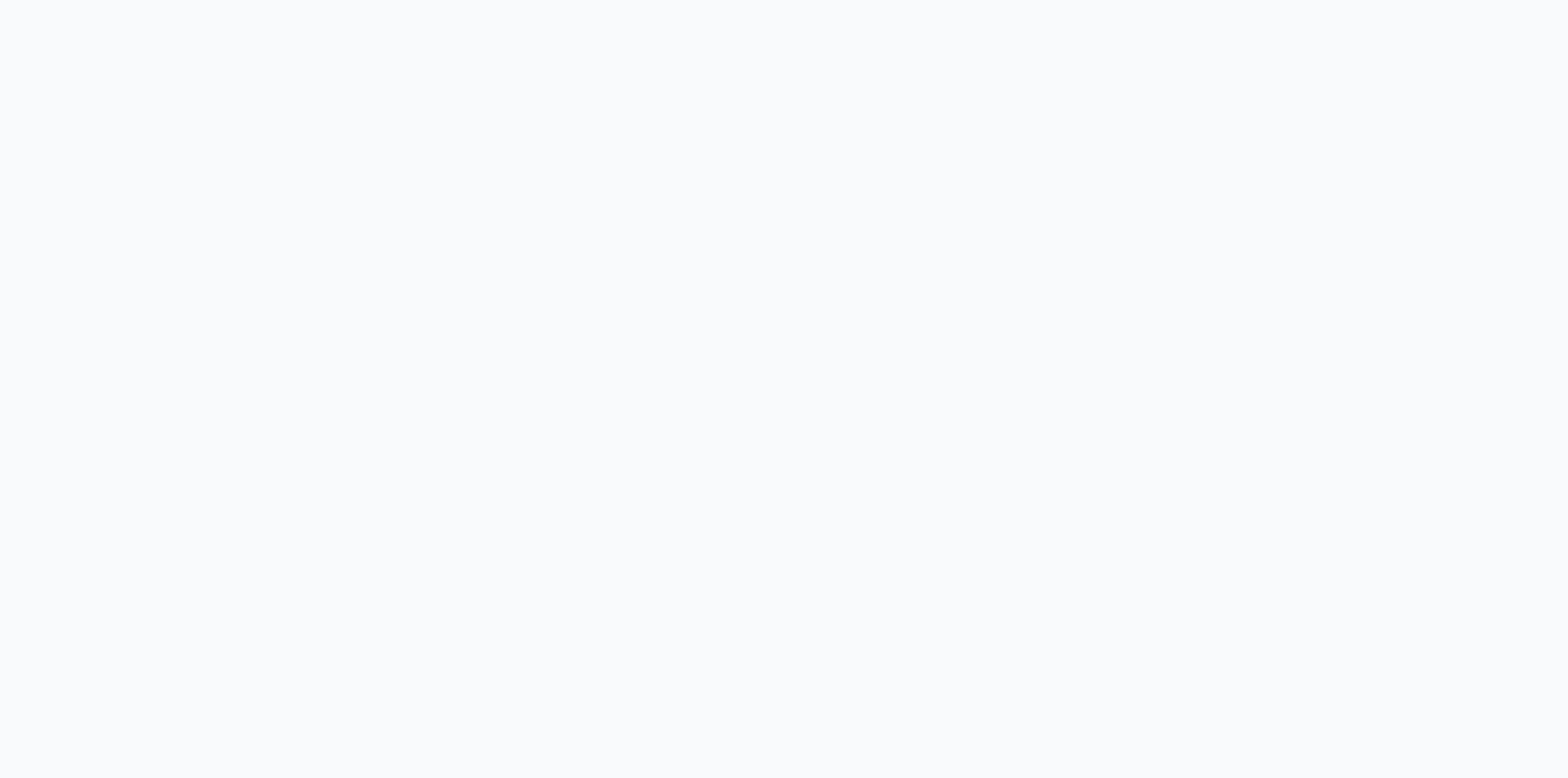 scroll, scrollTop: 0, scrollLeft: 0, axis: both 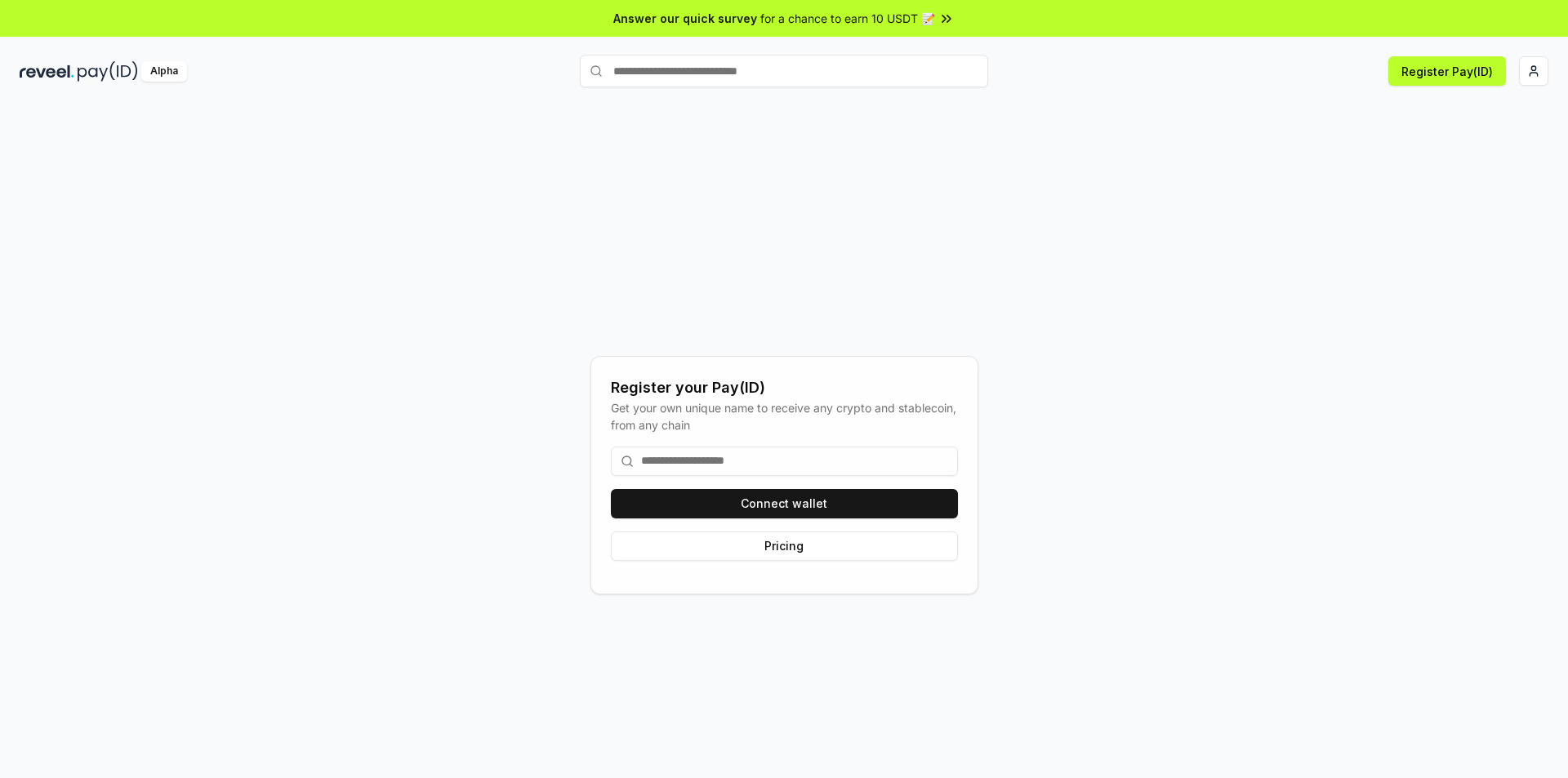 click at bounding box center (784, 461) 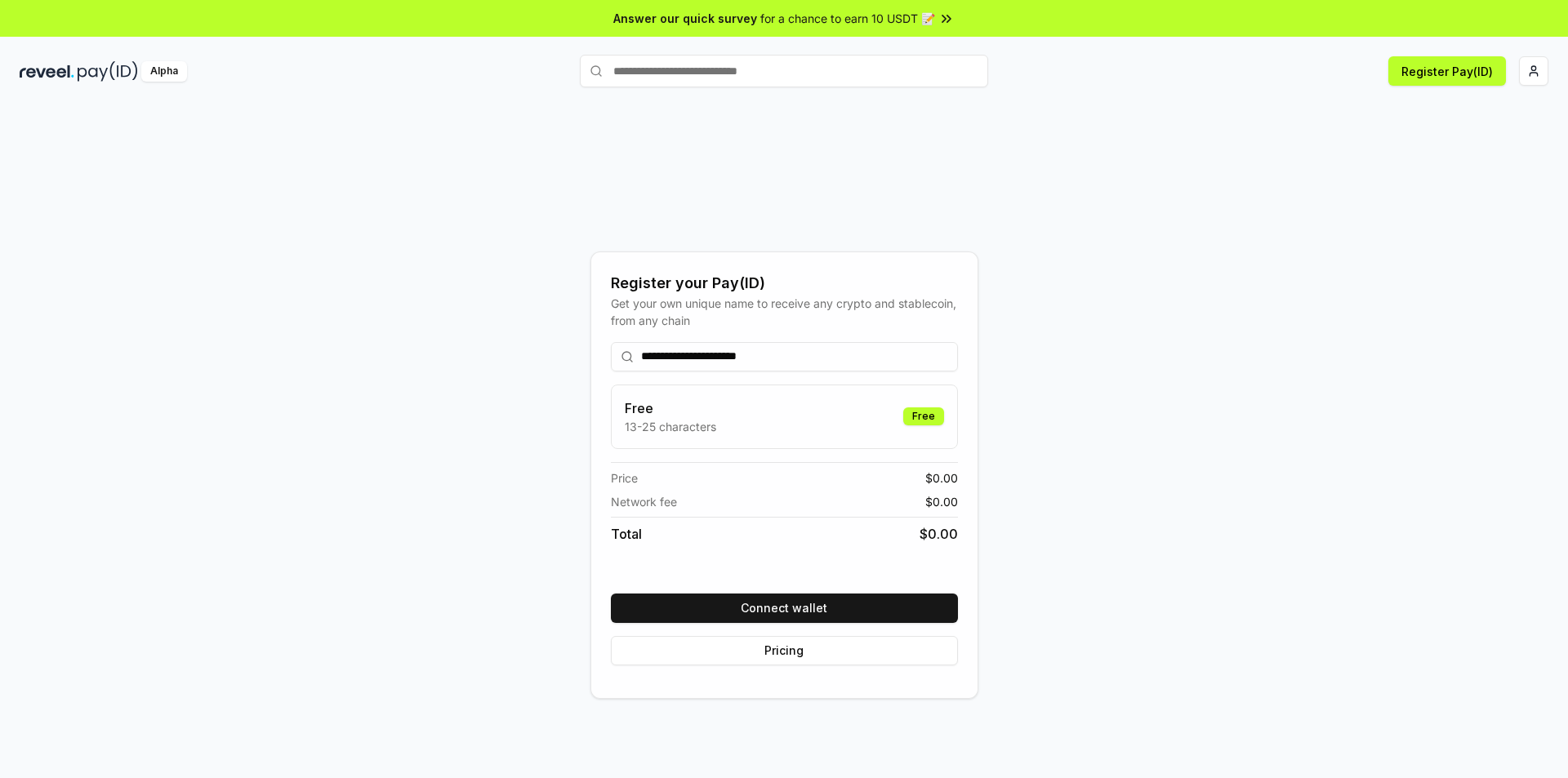 drag, startPoint x: 812, startPoint y: 357, endPoint x: 737, endPoint y: 355, distance: 75.026662 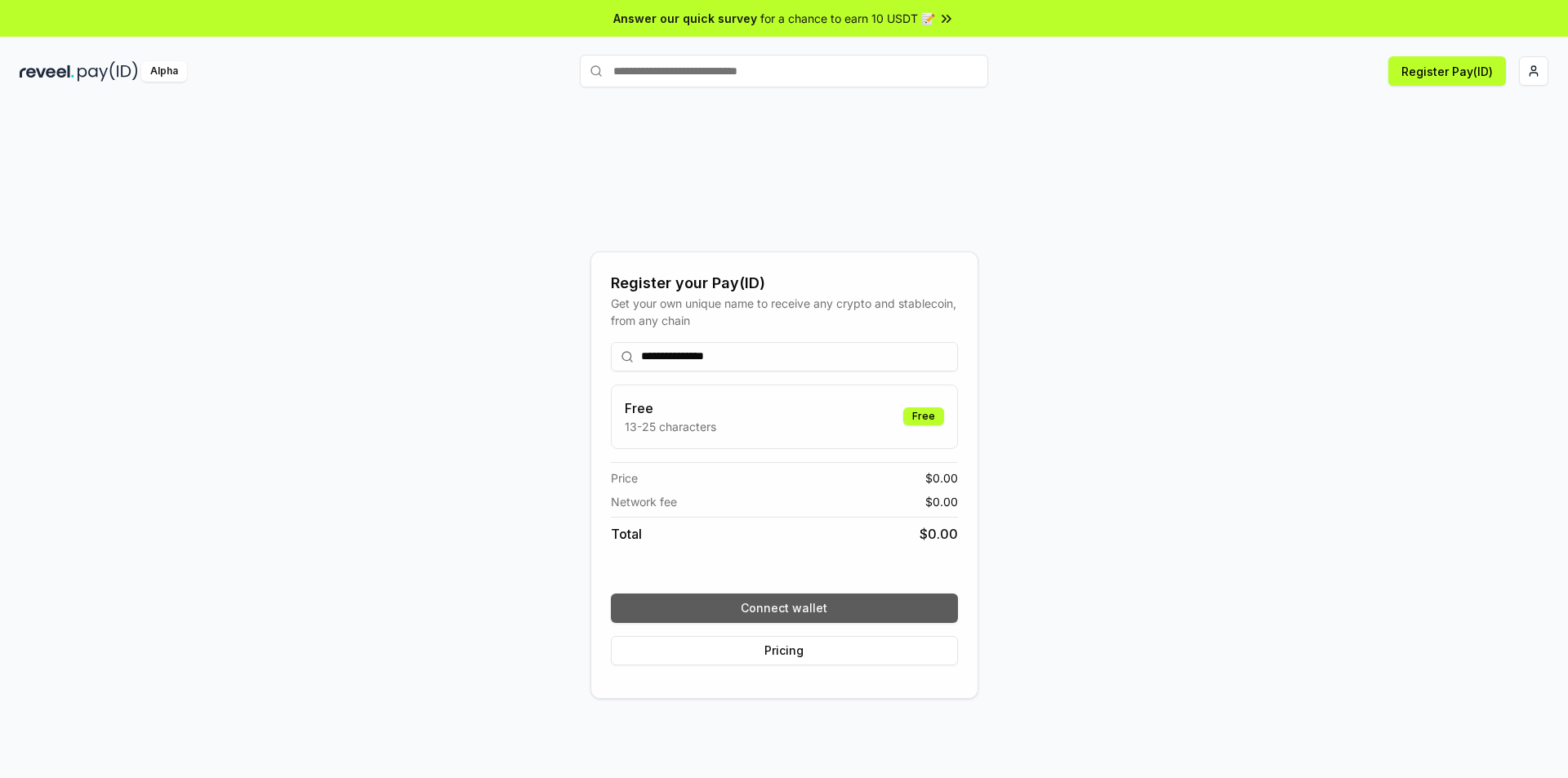type on "**********" 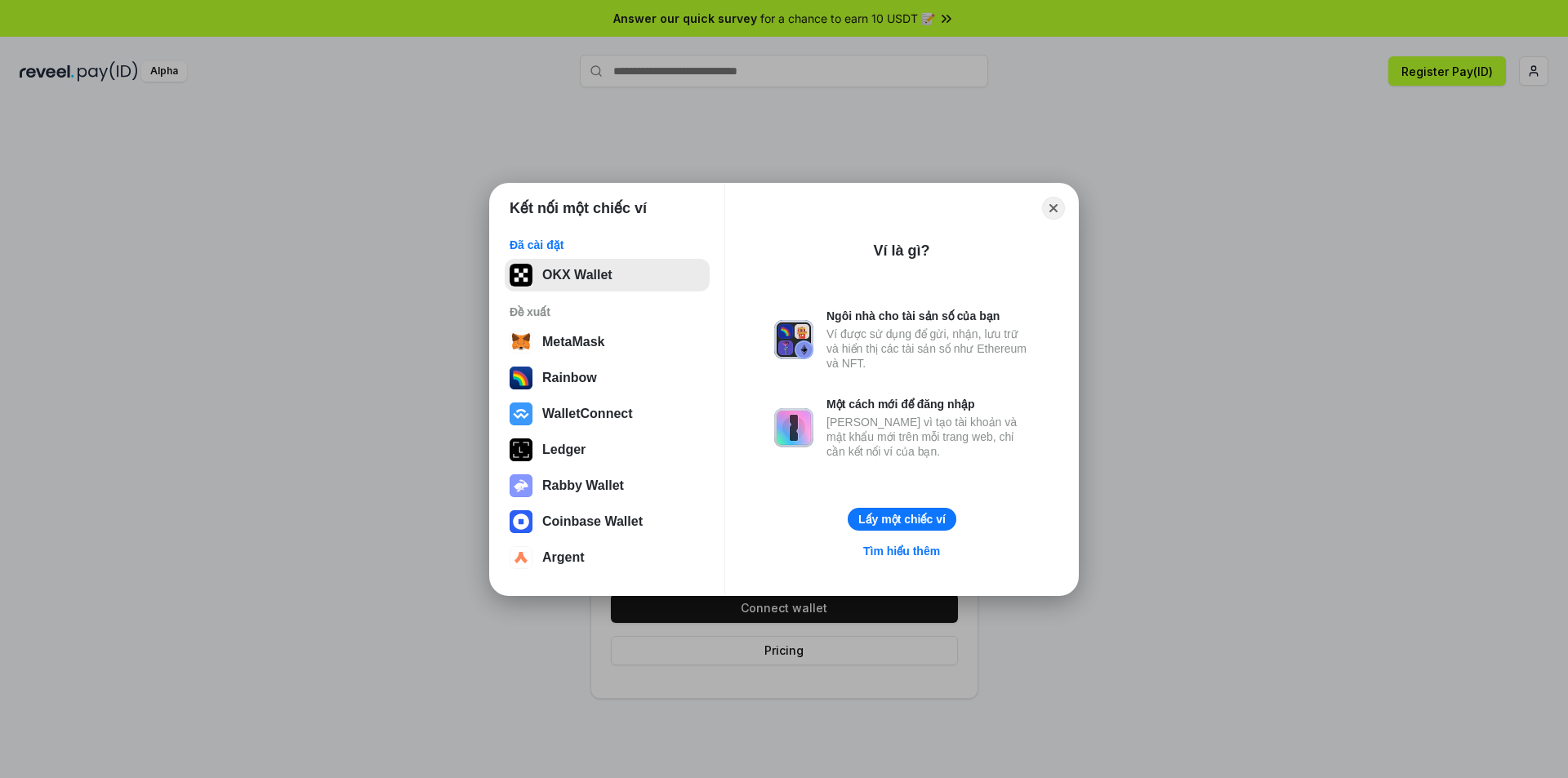 click on "OKX Wallet" at bounding box center [607, 275] 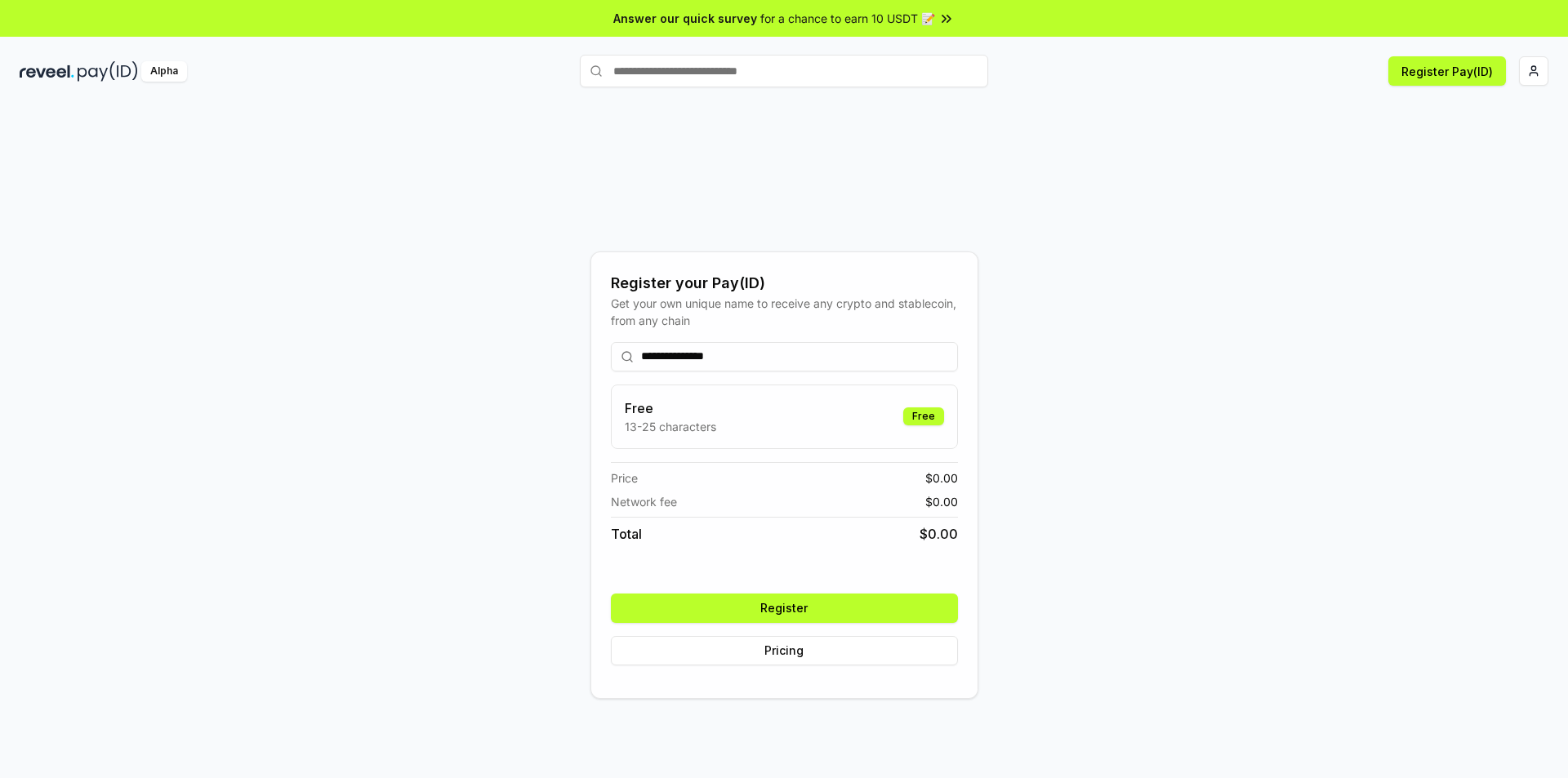 click on "Register" at bounding box center [784, 608] 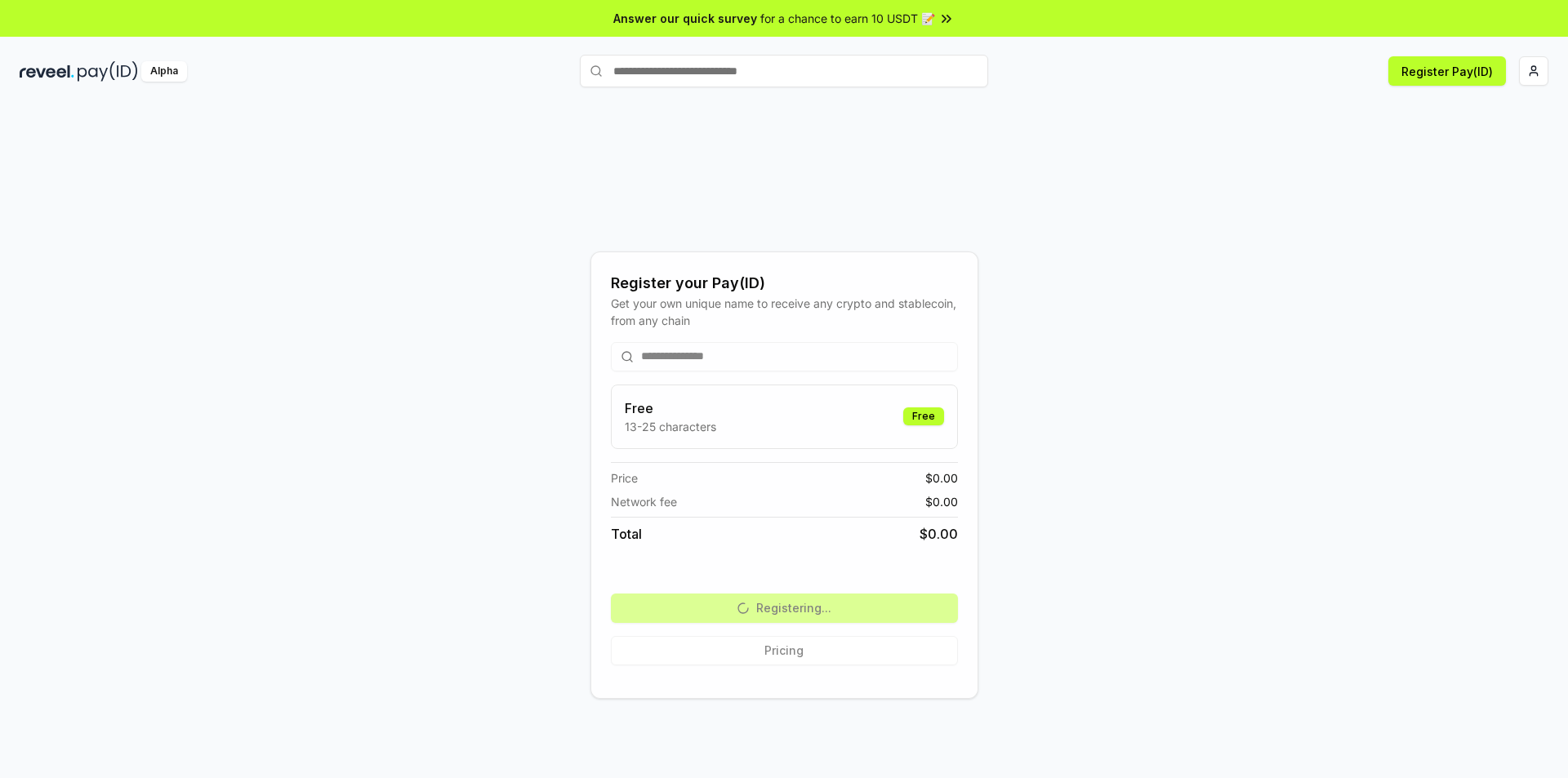 click on "**********" at bounding box center (784, 474) 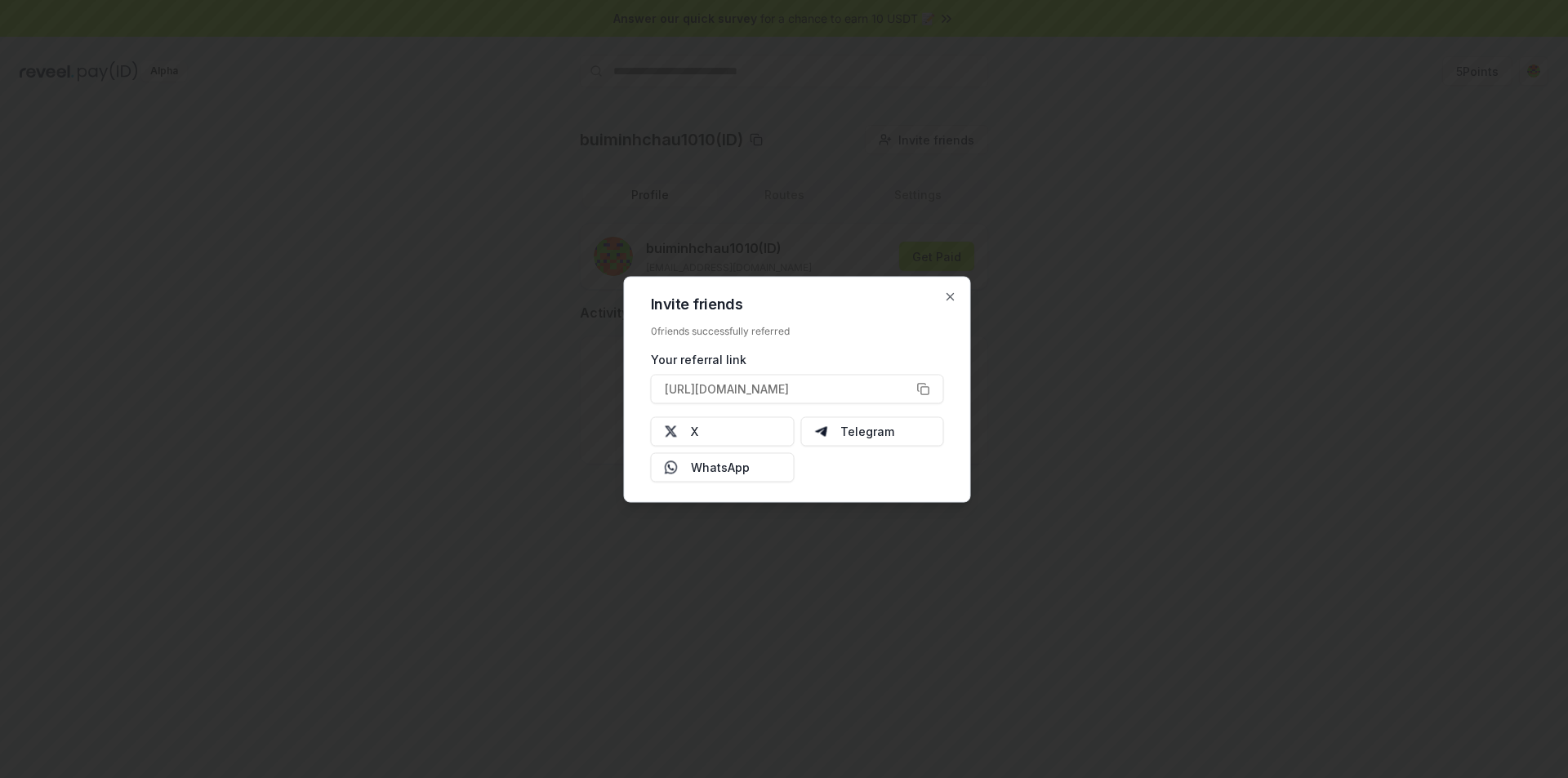 scroll, scrollTop: 0, scrollLeft: 0, axis: both 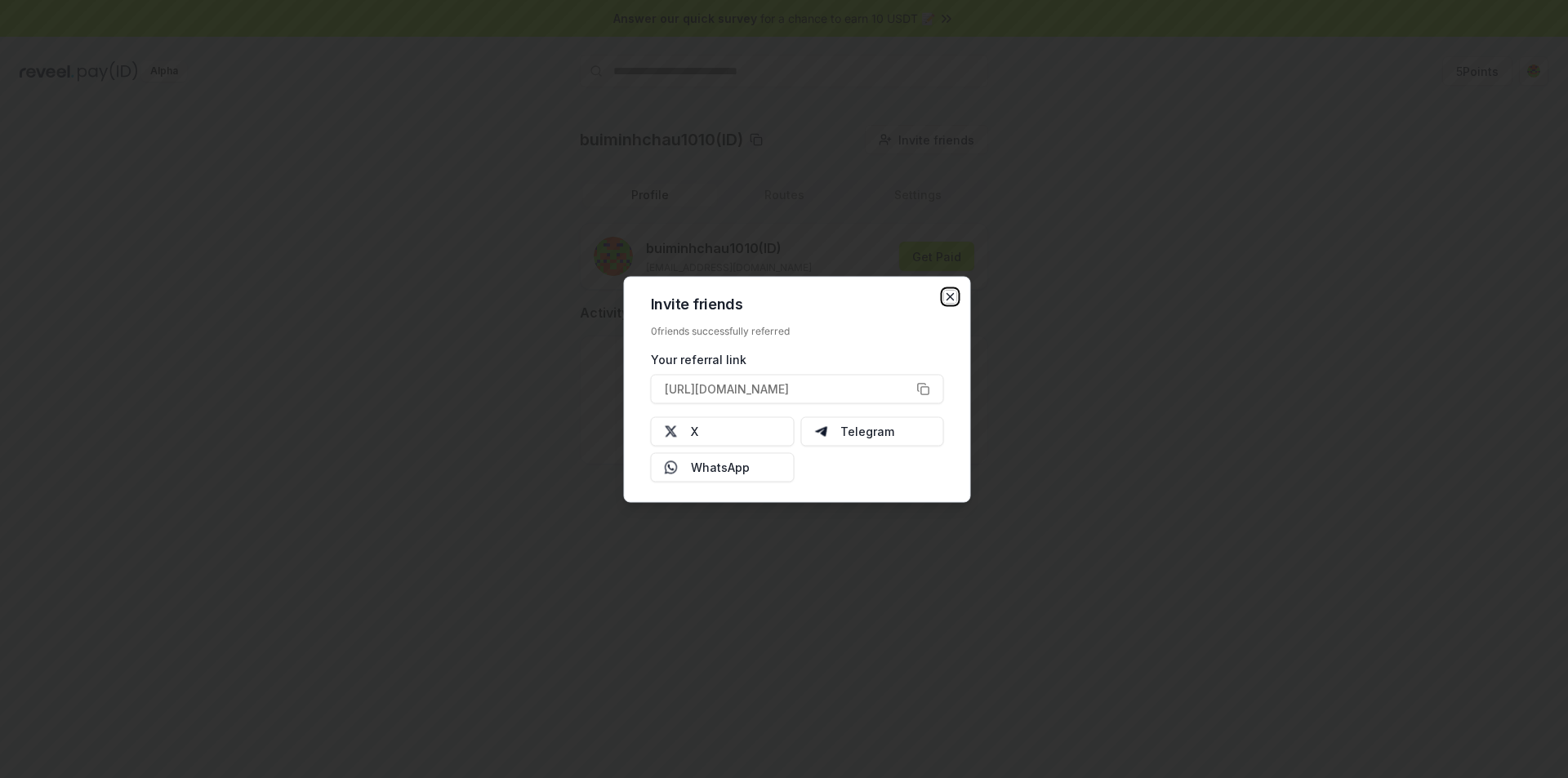 click 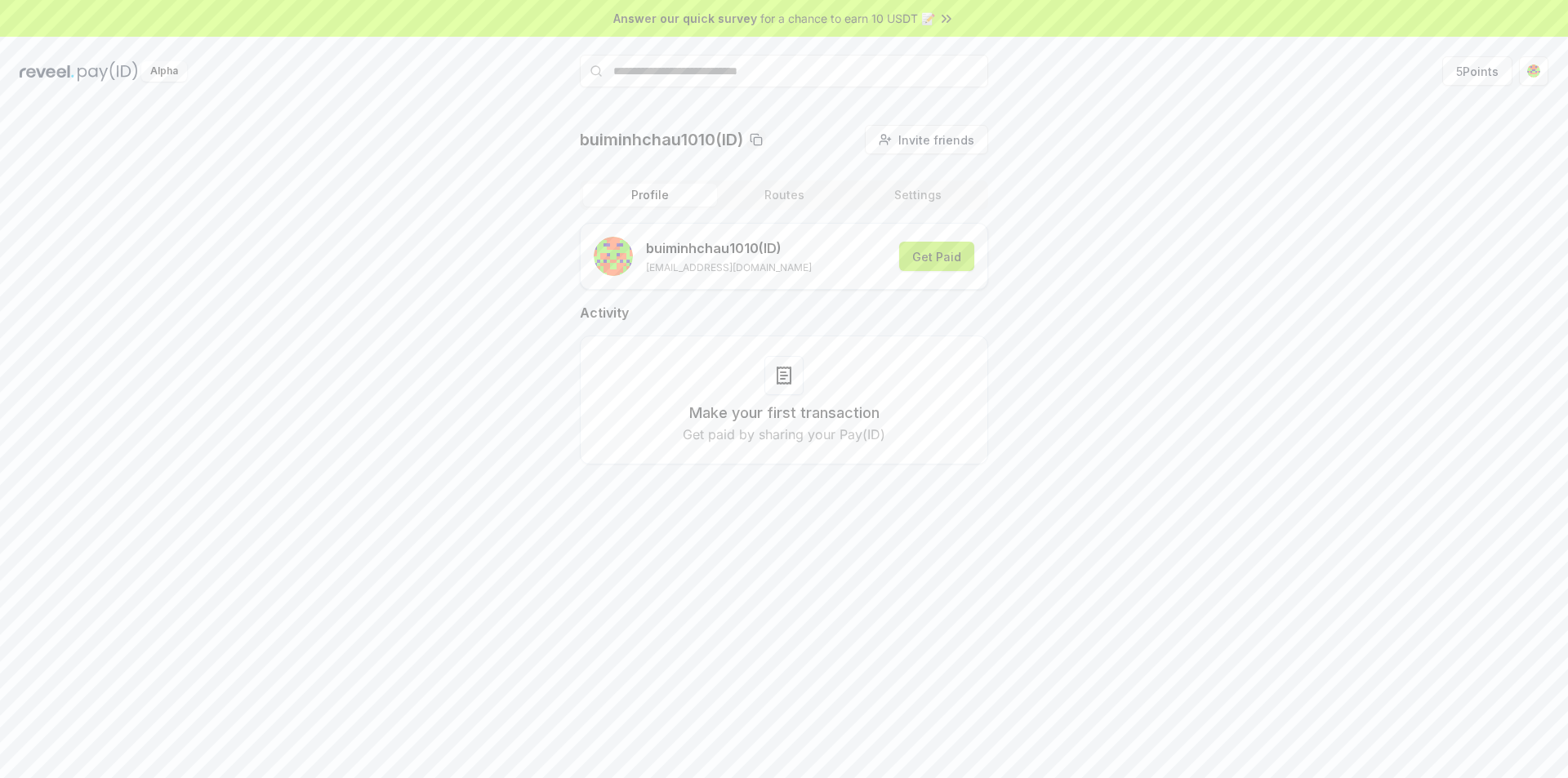click on "Get Paid" at bounding box center (937, 256) 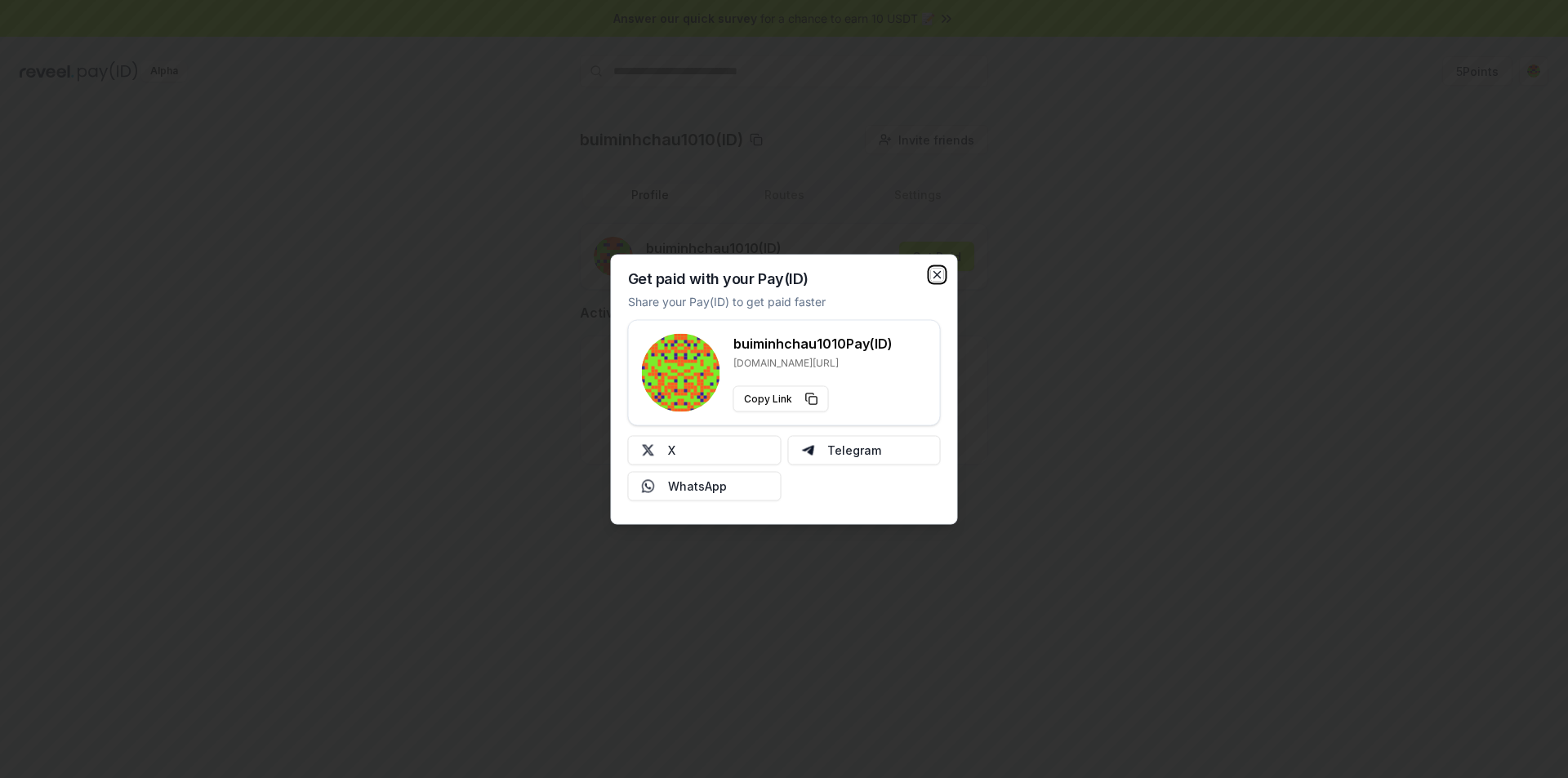 click 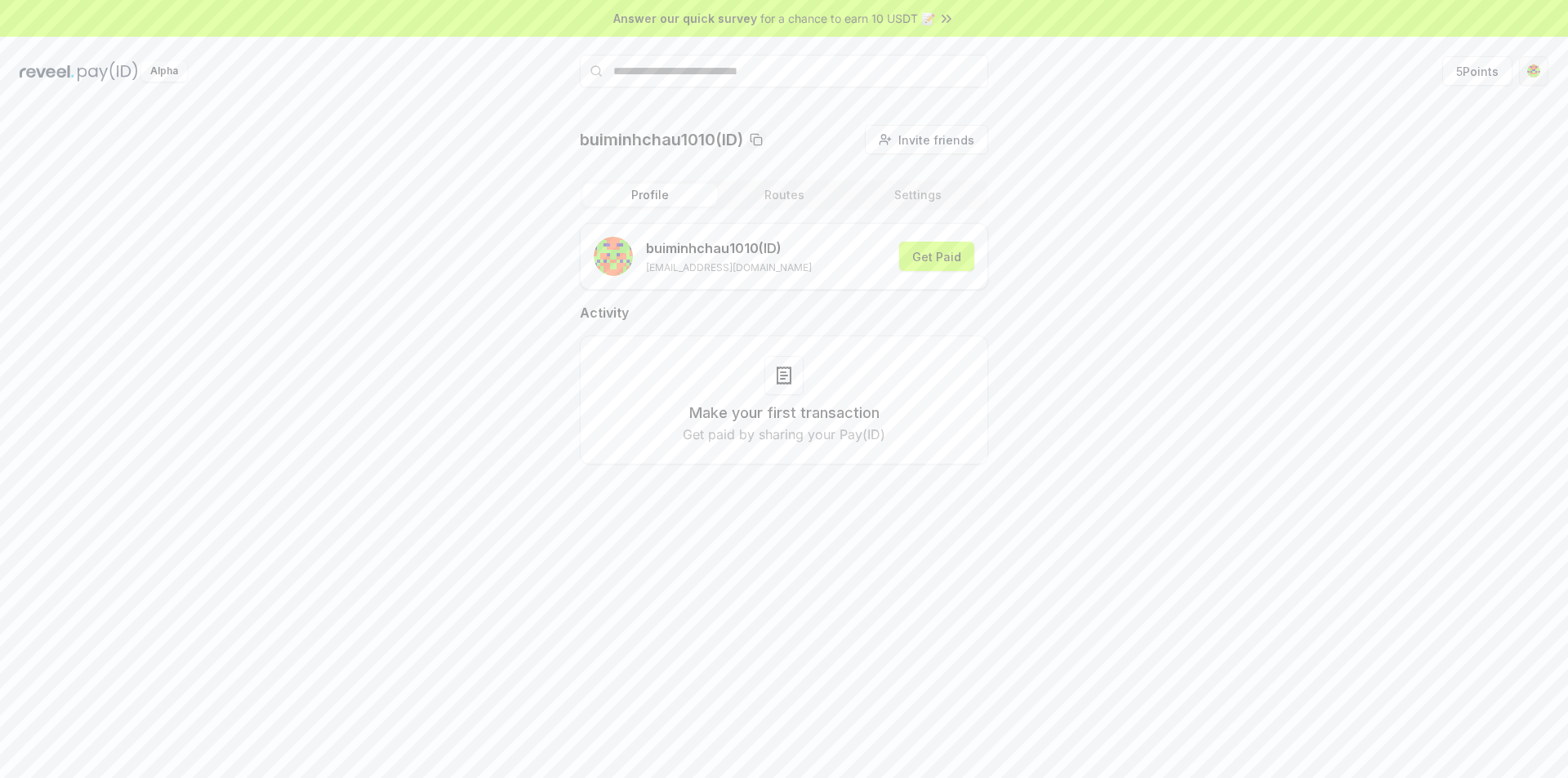 click on "Answer our quick survey for a chance to earn 10 USDT 📝 Alpha   5  Points buiminhchau1010(ID) Invite friends Invite Profile Routes Settings buiminhchau1010 (ID) [EMAIL_ADDRESS][DOMAIN_NAME] Get Paid Activity Make your first transaction Get paid by sharing your Pay(ID)" at bounding box center (784, 389) 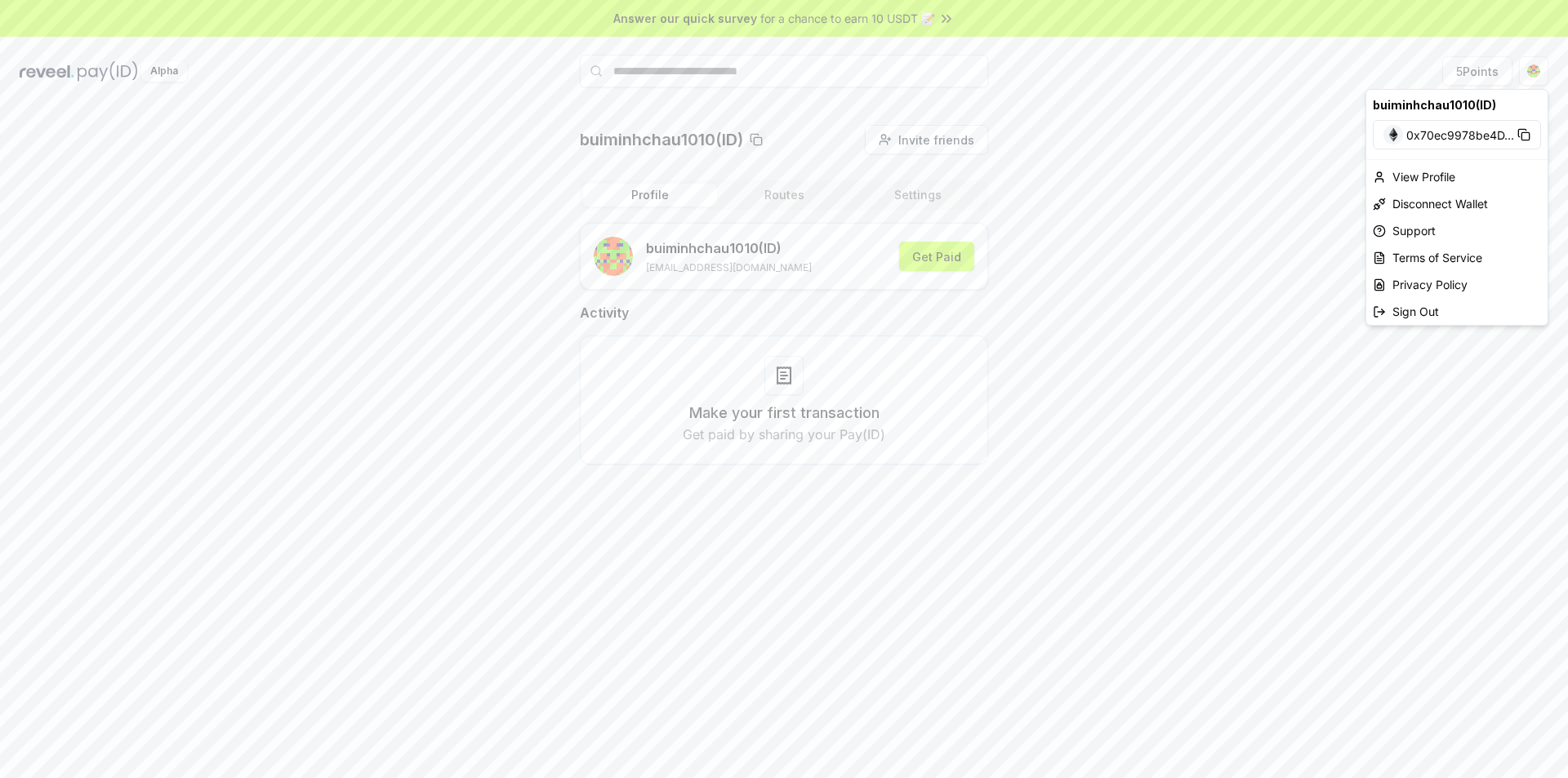 click on "Answer our quick survey for a chance to earn 10 USDT 📝 Alpha   5  Points buiminhchau1010(ID) Invite friends Invite Profile Routes Settings buiminhchau1010 (ID) [EMAIL_ADDRESS][DOMAIN_NAME] Get Paid Activity Make your first transaction Get paid by sharing your Pay(ID) buiminhchau1010(ID)   0x70ec9978be4D ...     View Profile   Disconnect Wallet   Support   Terms of Service   Privacy Policy   Sign Out" at bounding box center (784, 389) 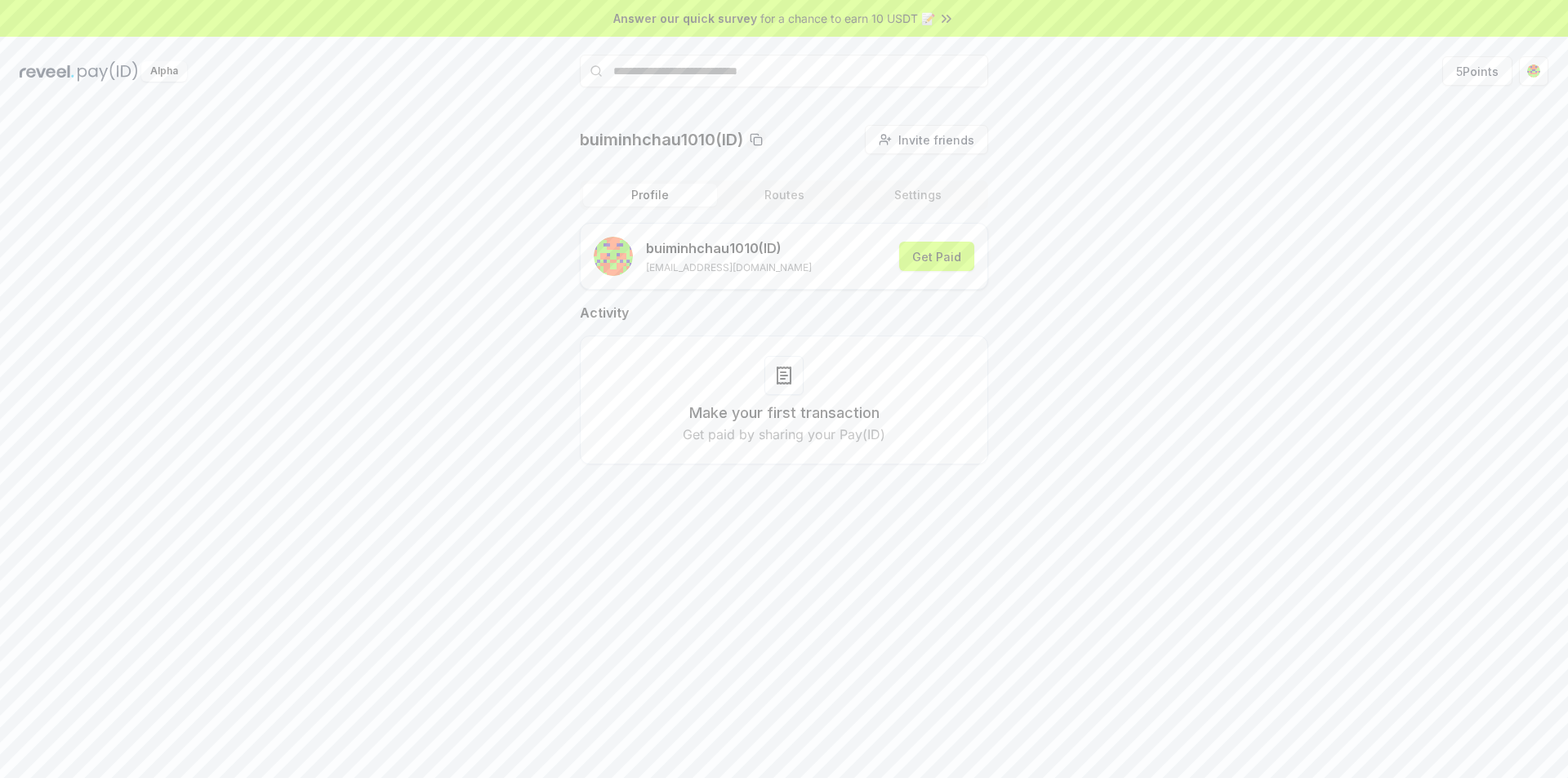 click on "Profile Routes Settings" at bounding box center [784, 195] 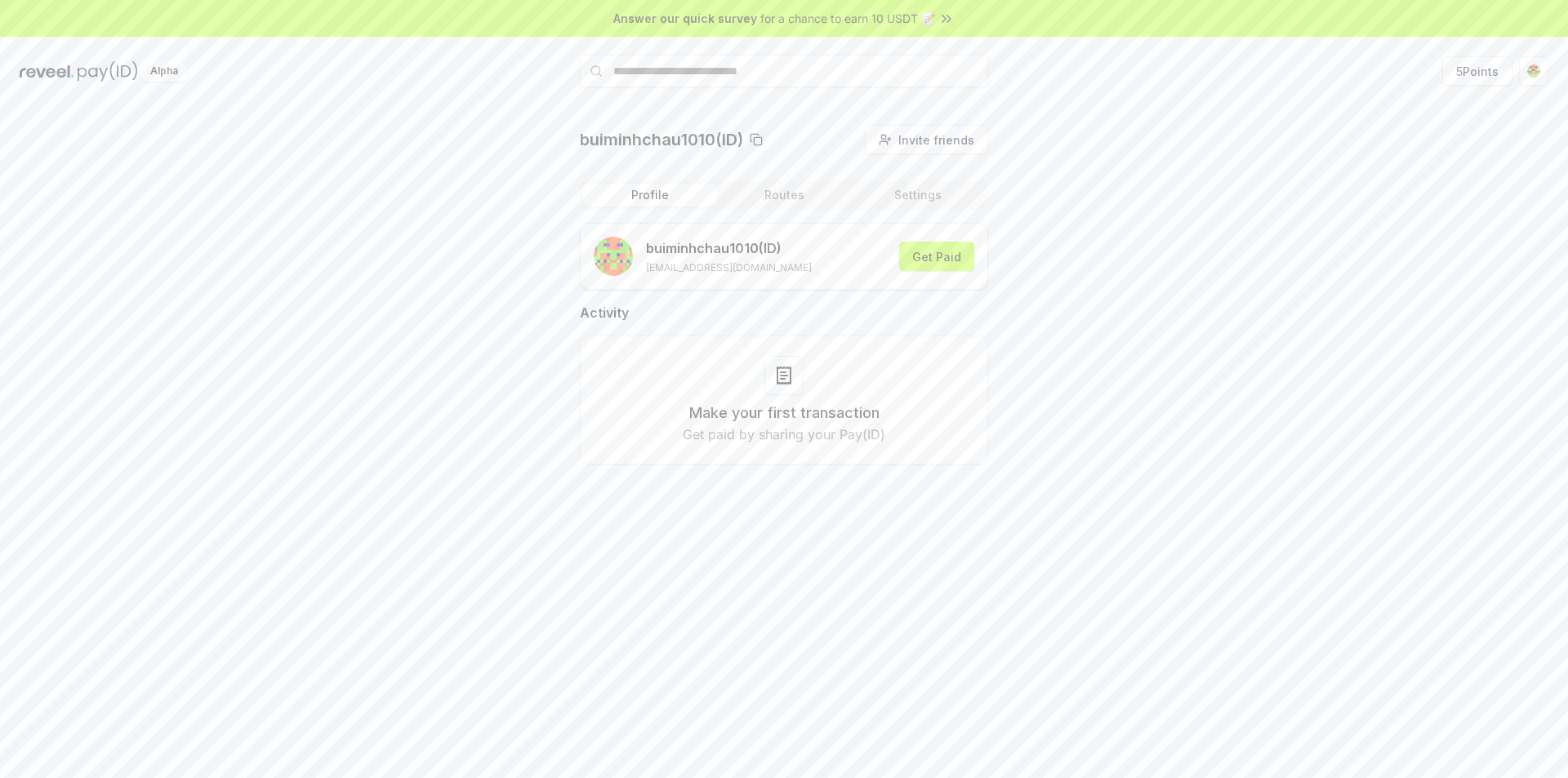 click on "Profile" at bounding box center (650, 195) 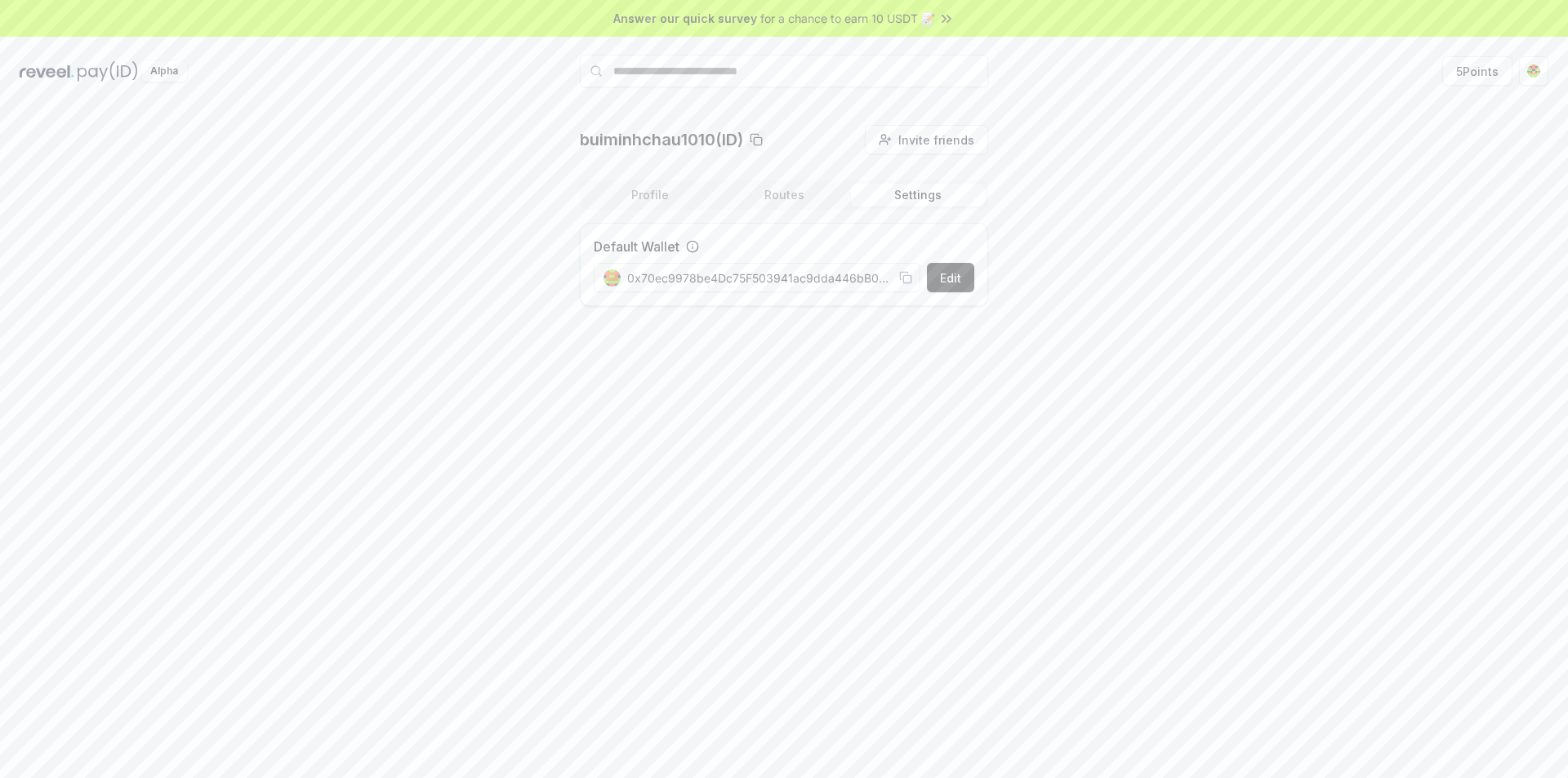 click on "Settings" at bounding box center (918, 195) 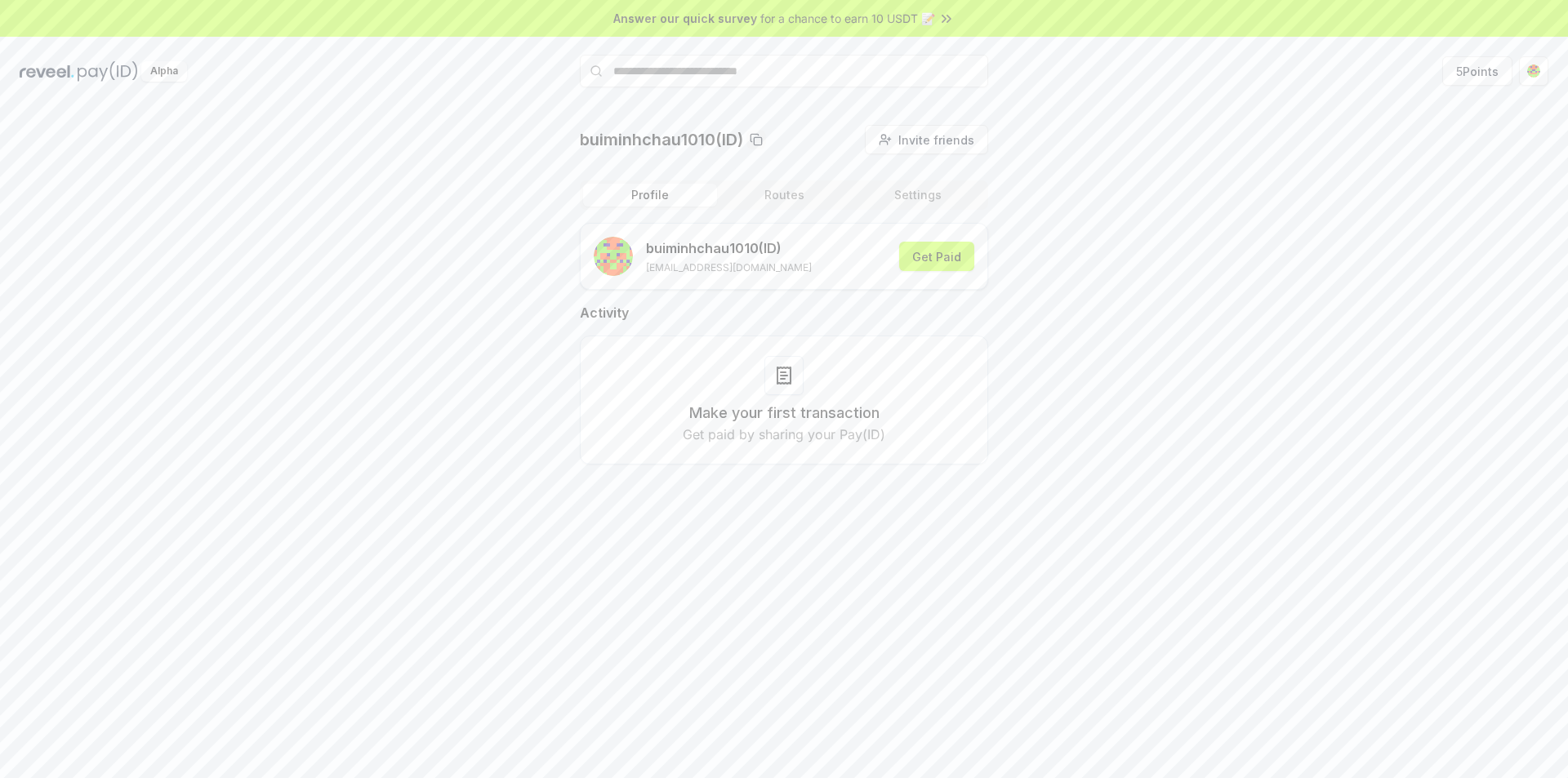 click on "Make your first transaction" at bounding box center [784, 413] 